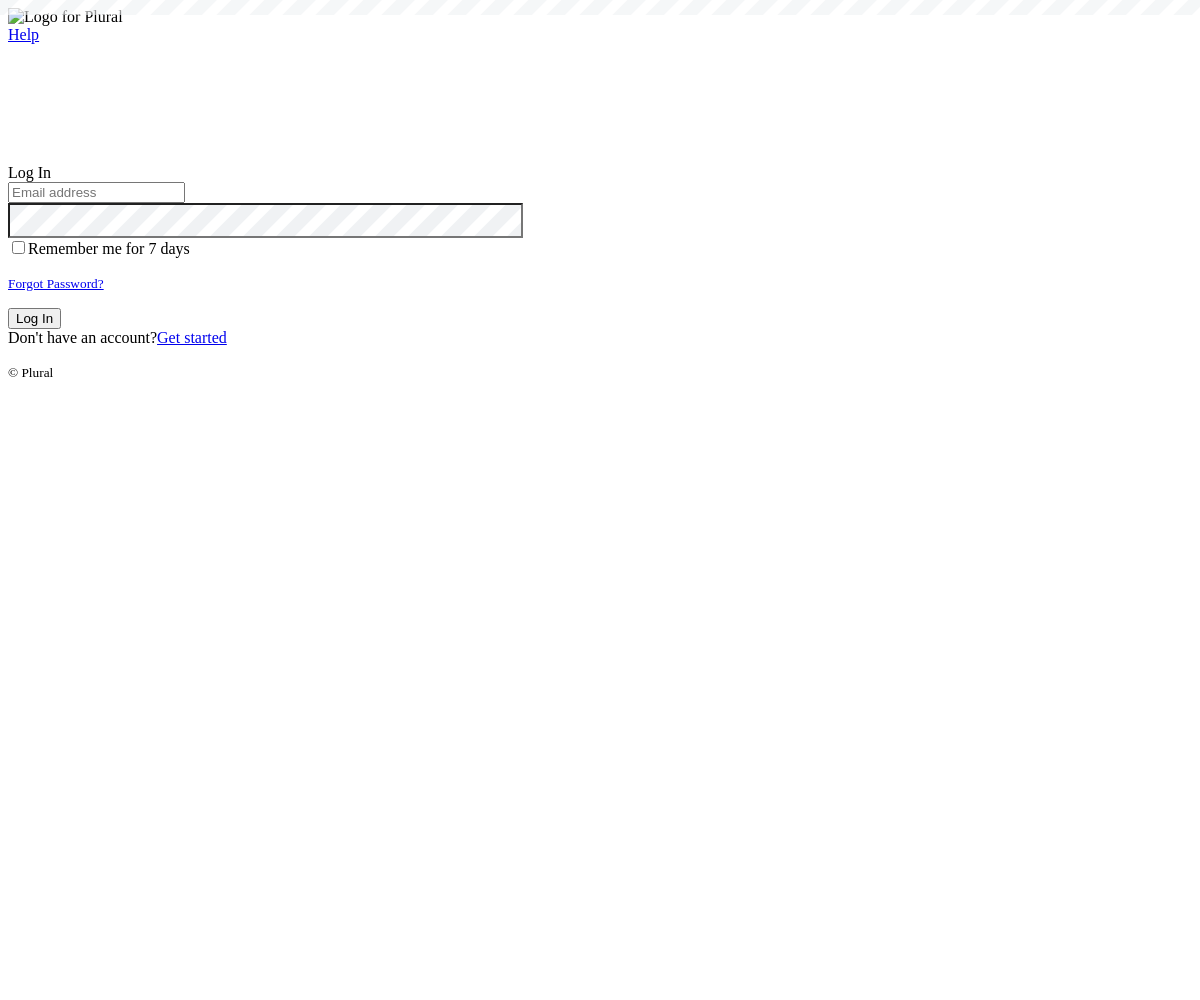 scroll, scrollTop: 0, scrollLeft: 0, axis: both 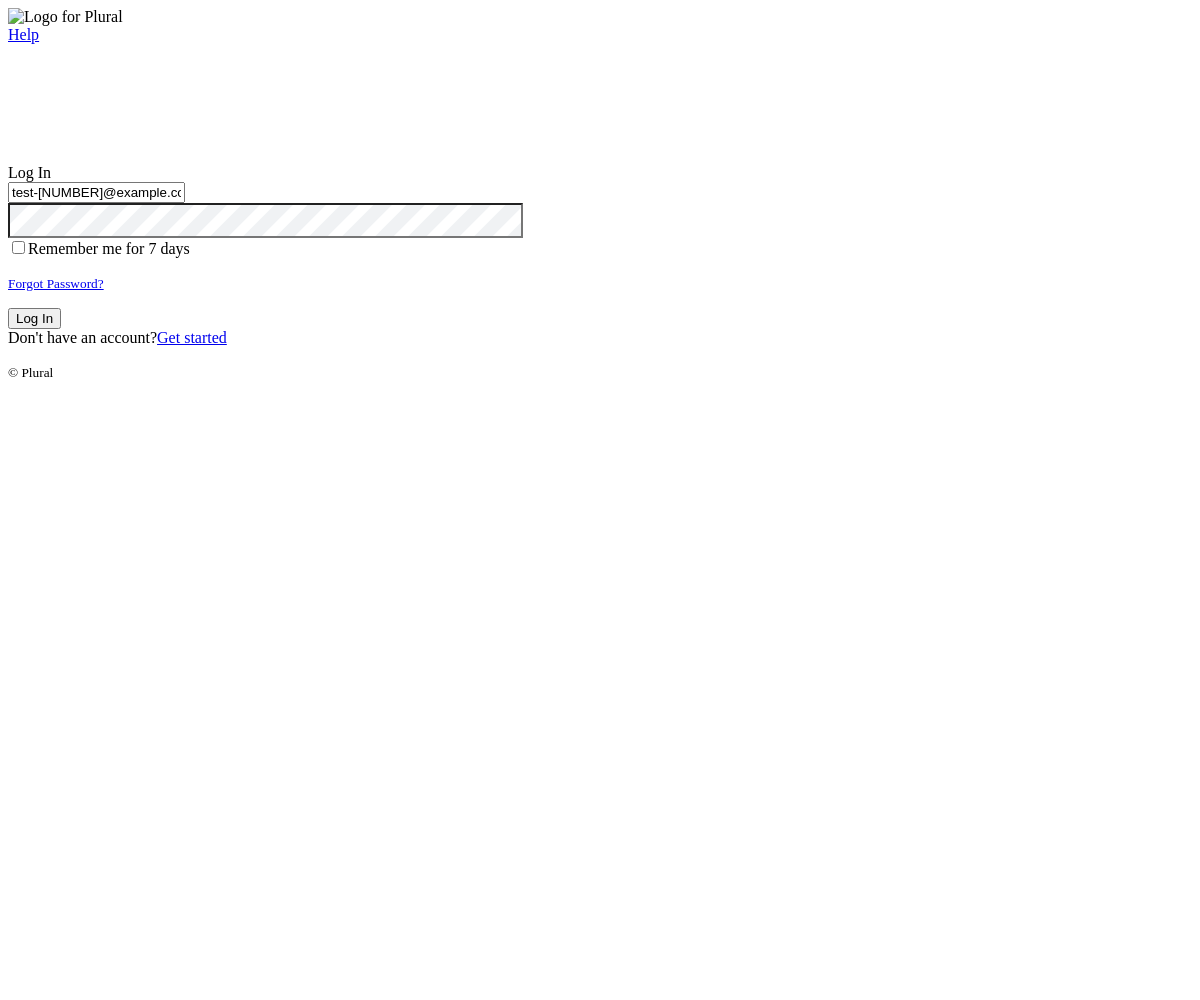 type on "test-[NUMBER]@example.com" 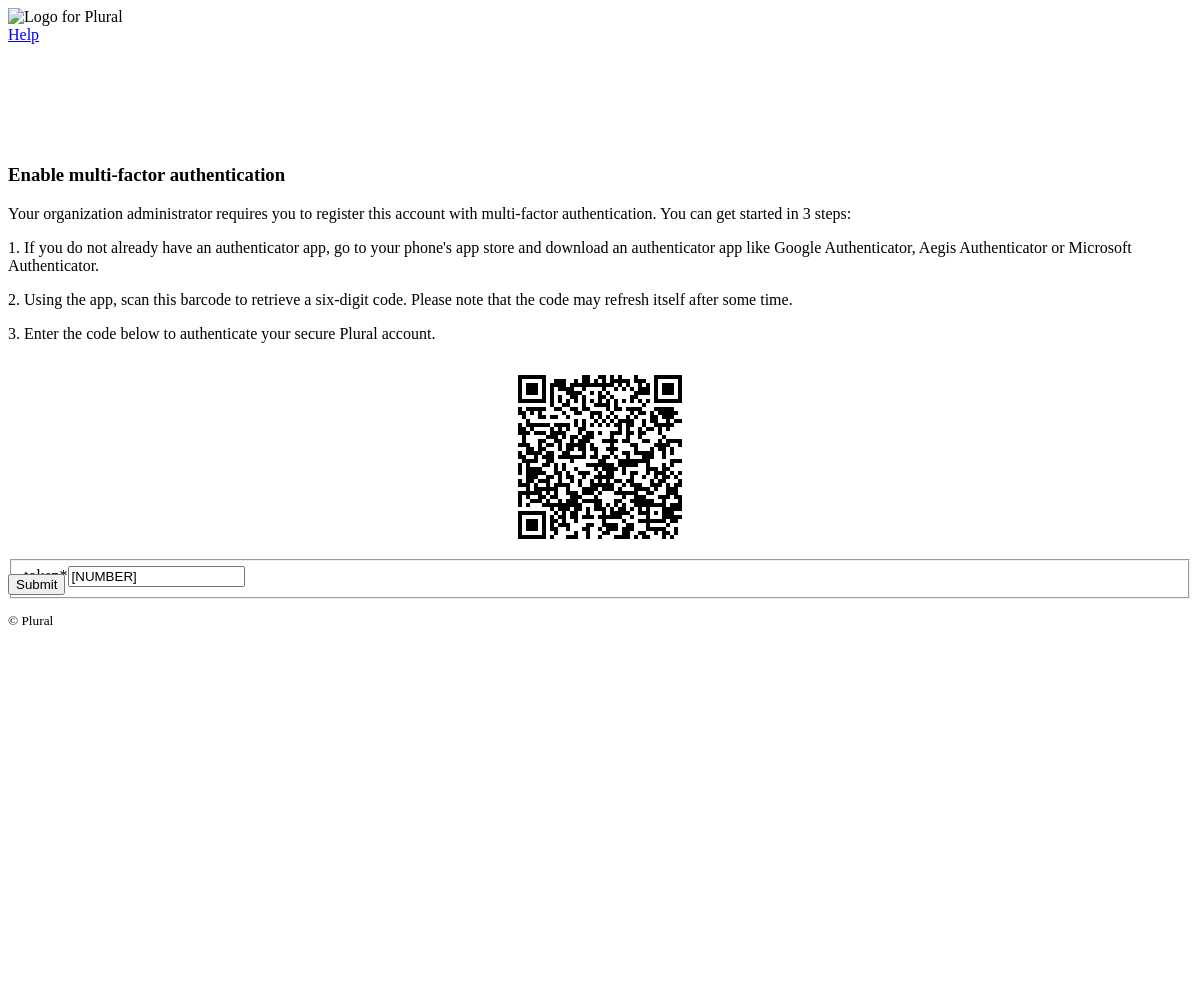 type on "[NUMBER]" 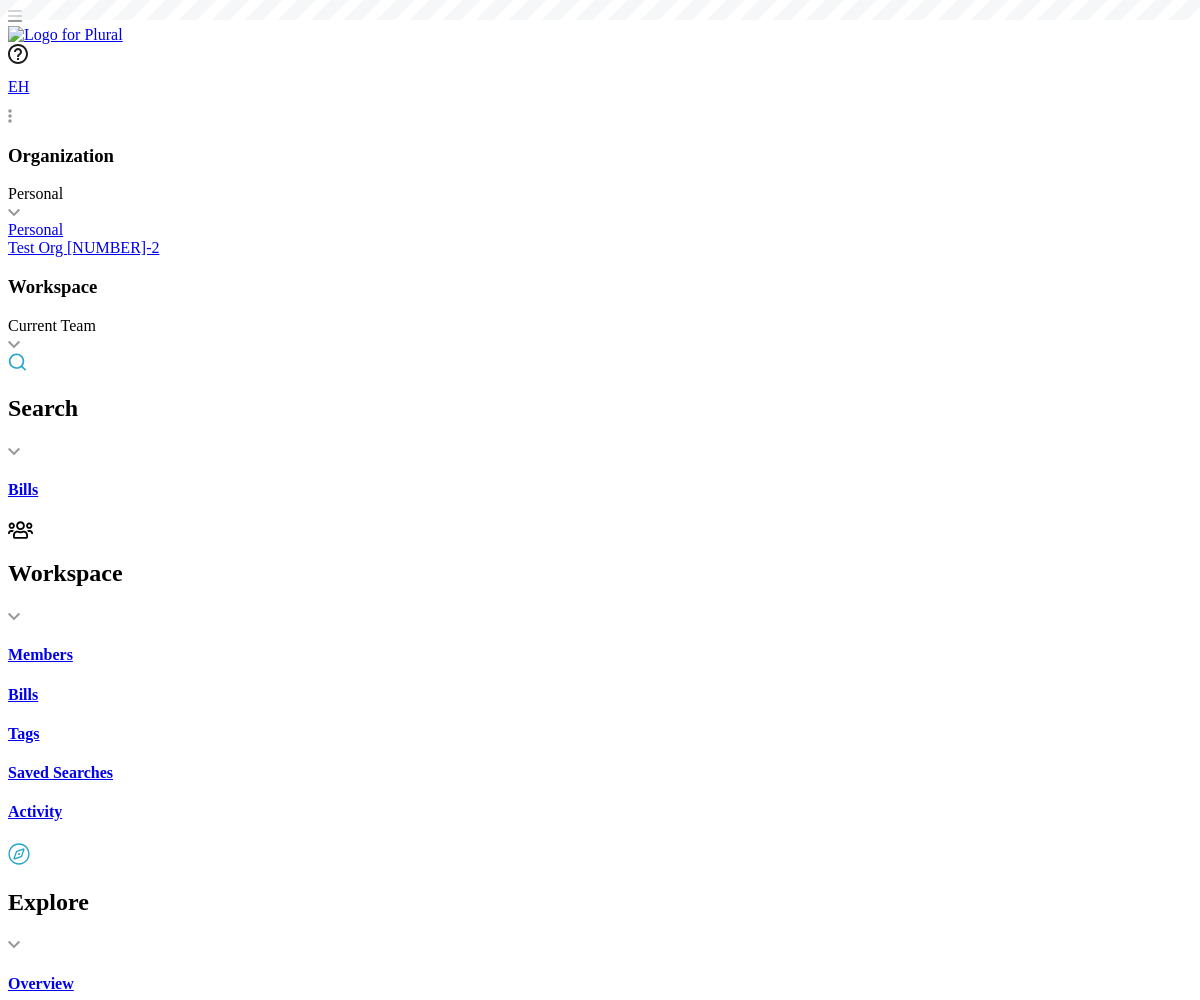 scroll, scrollTop: 0, scrollLeft: 0, axis: both 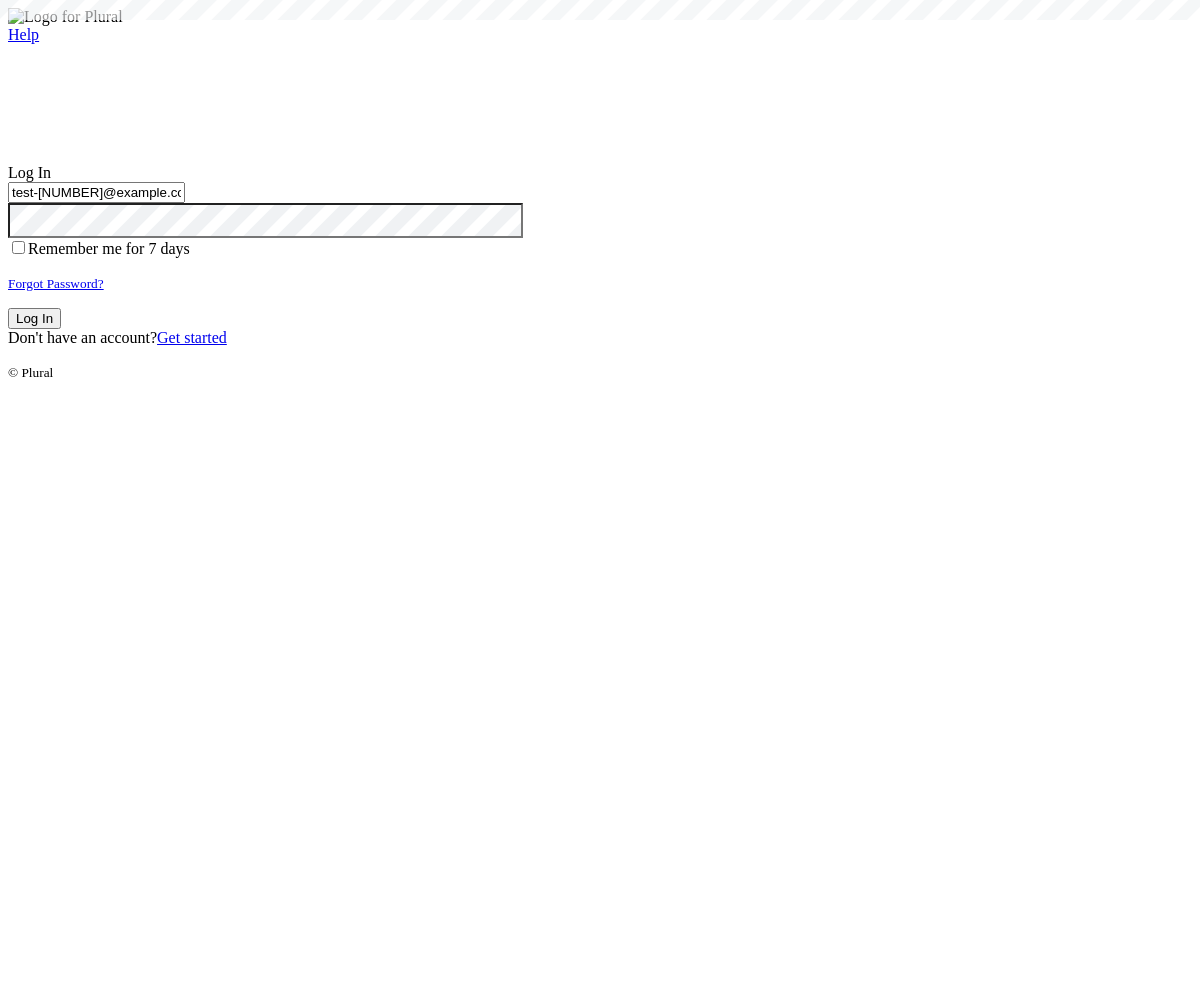 click on "Log In" at bounding box center [34, 318] 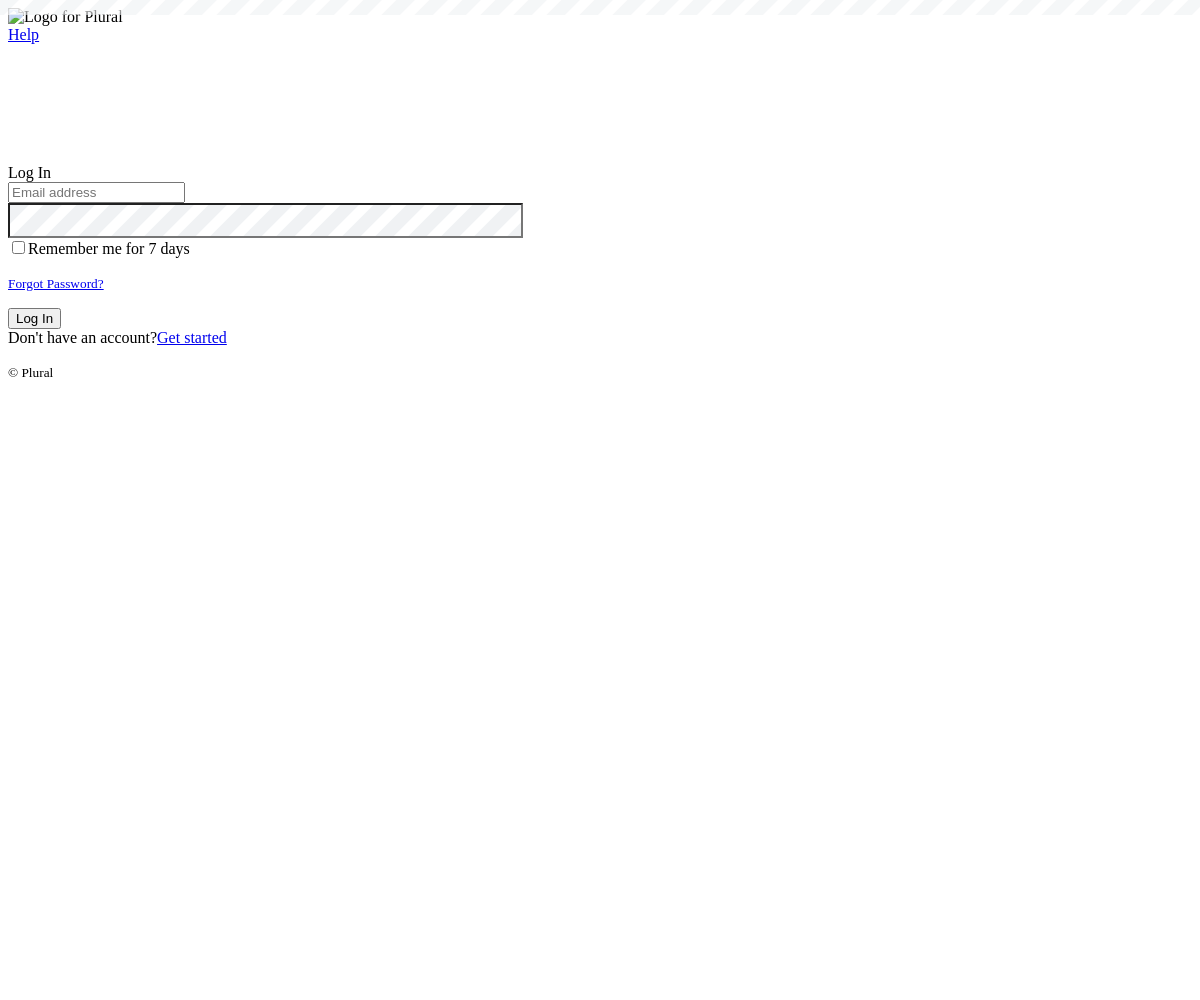 scroll, scrollTop: 0, scrollLeft: 0, axis: both 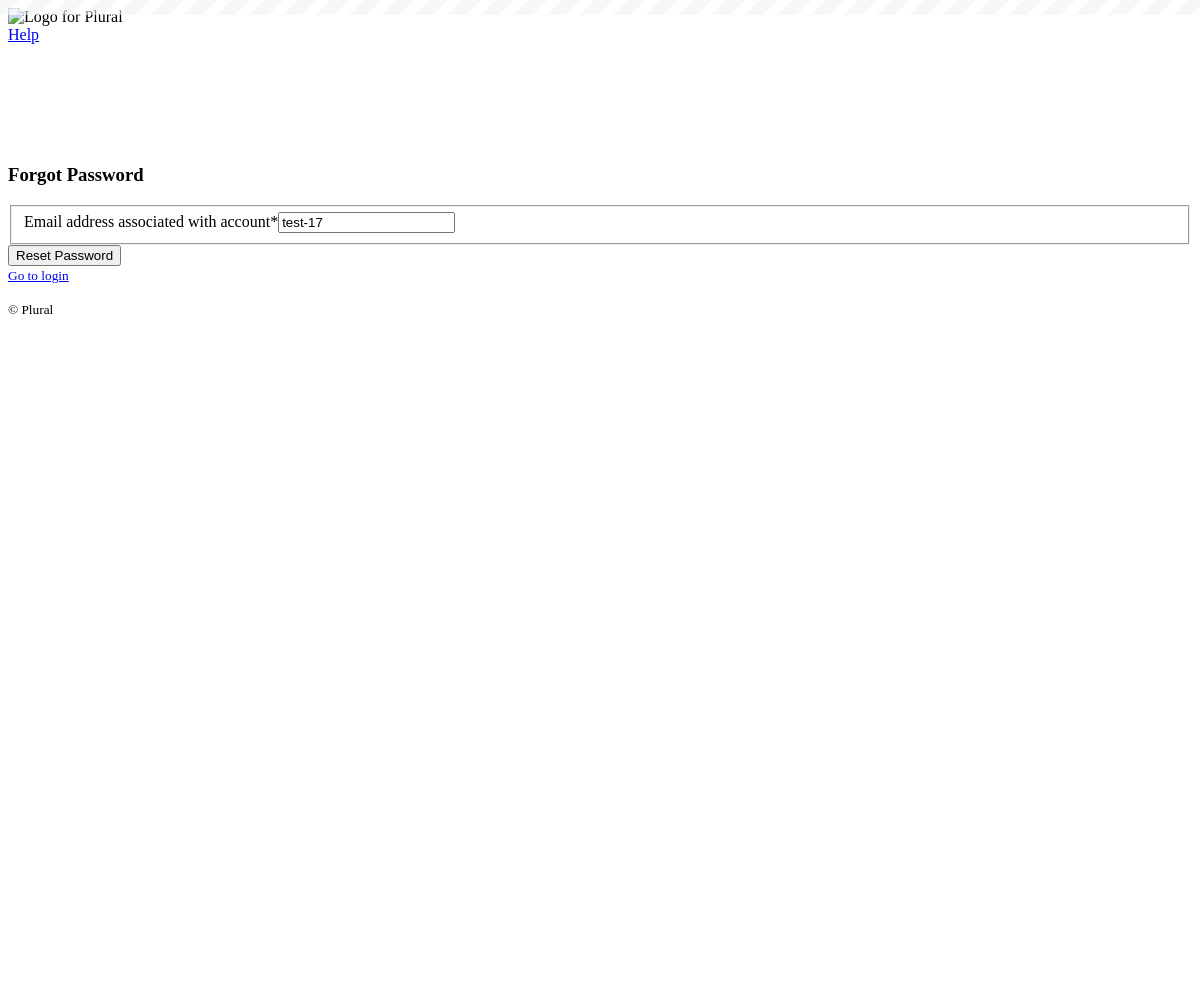 type on "test-175" 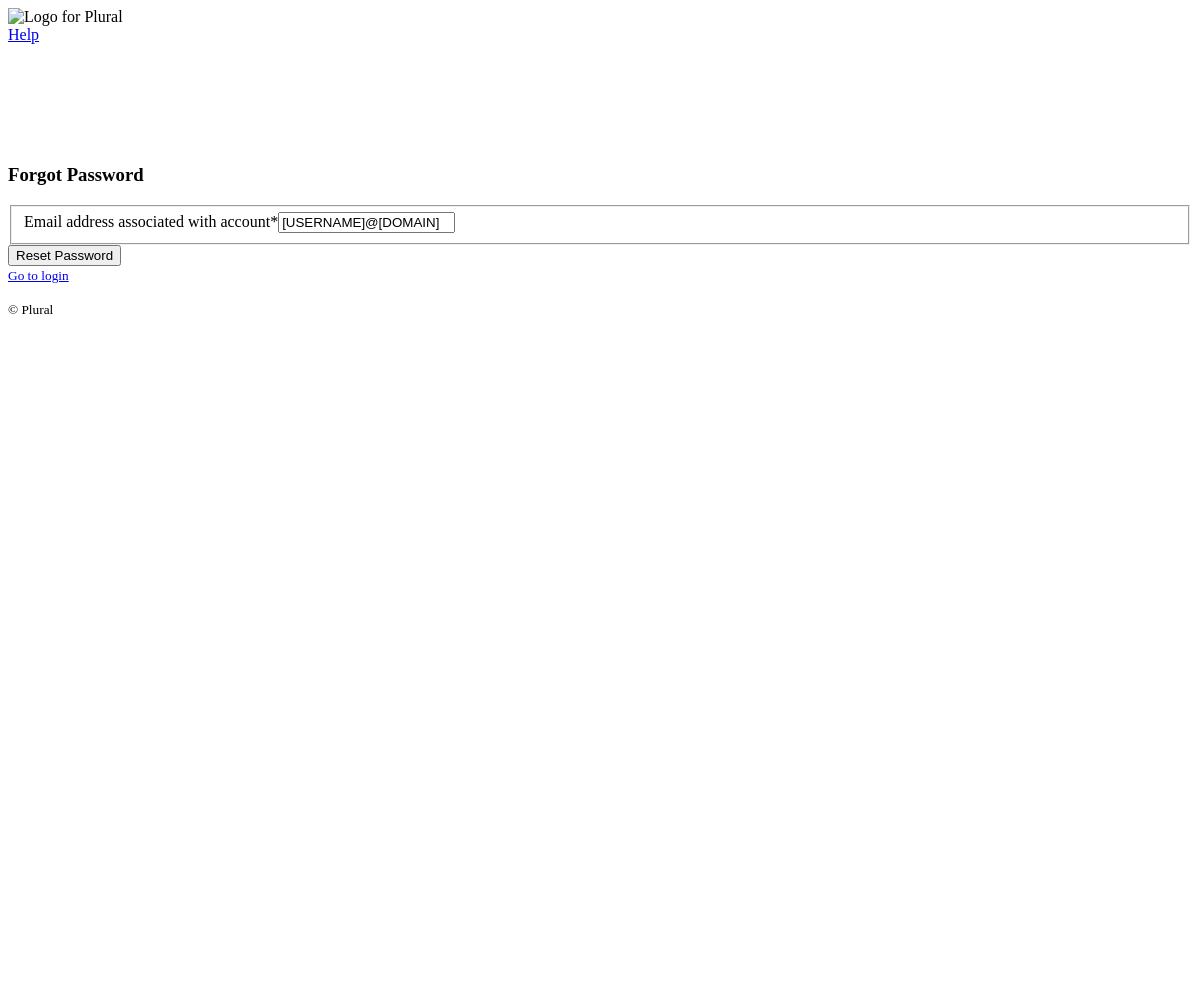 click on "Reset Password" at bounding box center [64, 255] 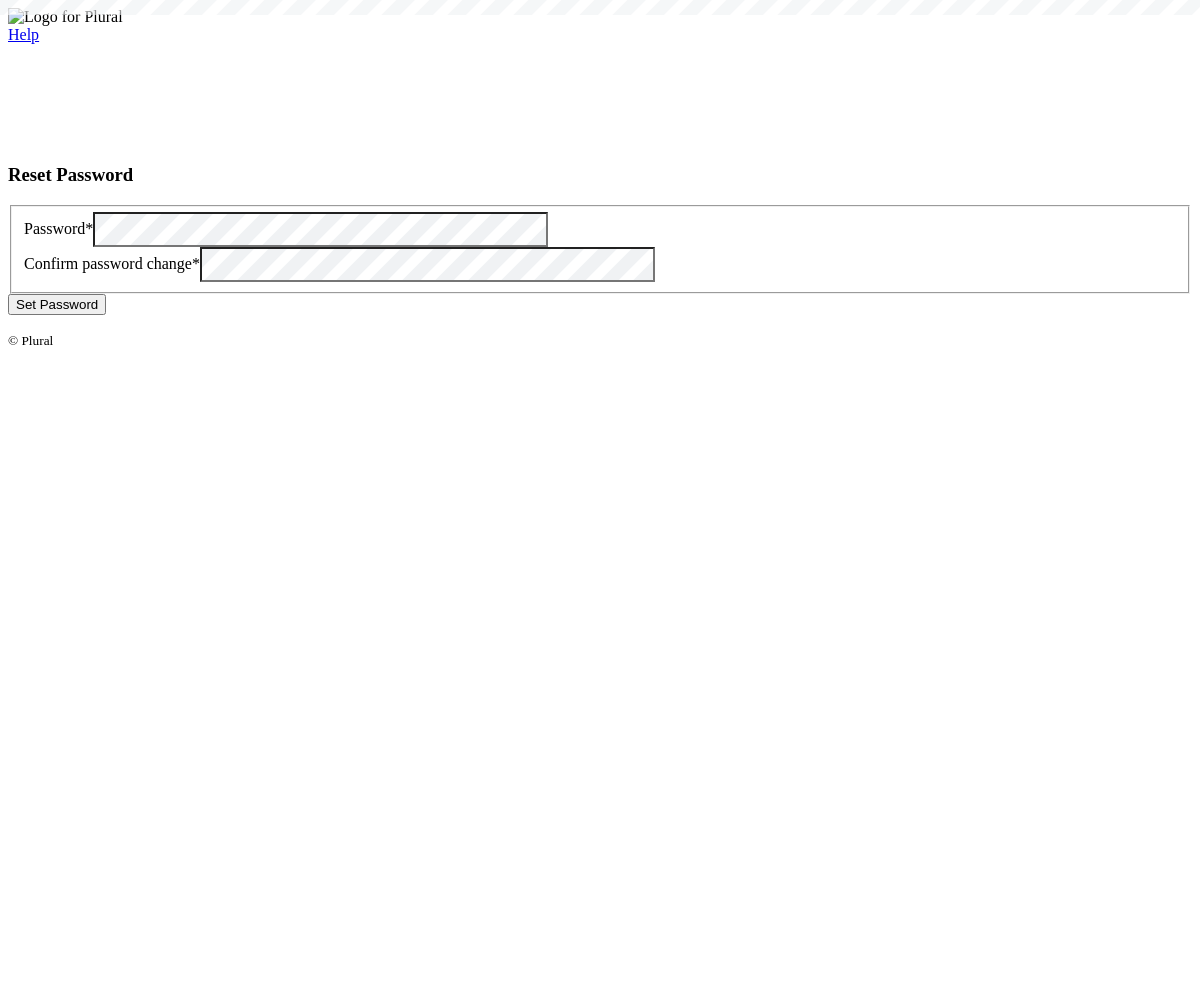 scroll, scrollTop: 0, scrollLeft: 0, axis: both 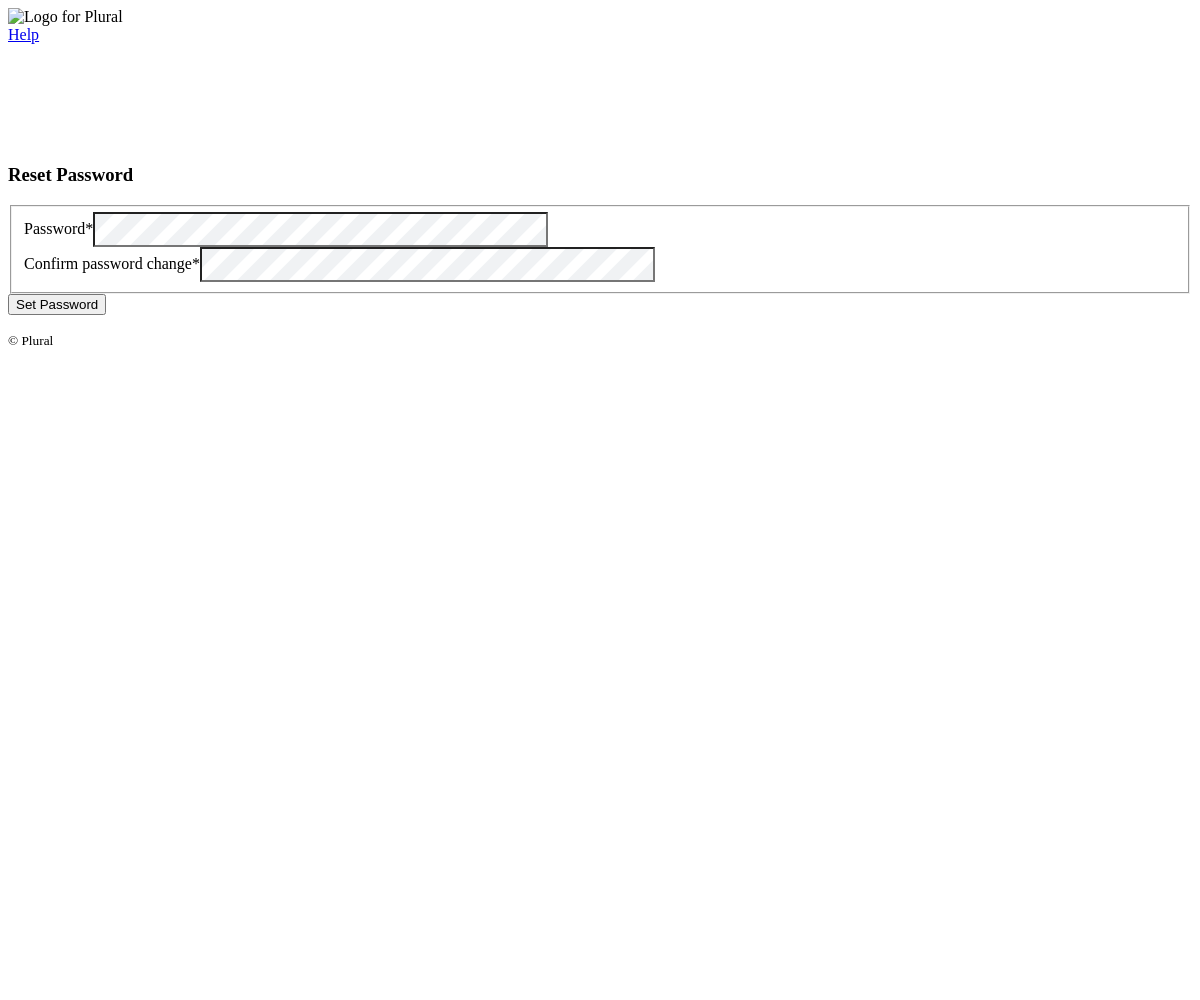 click on "Set Password" at bounding box center [57, 304] 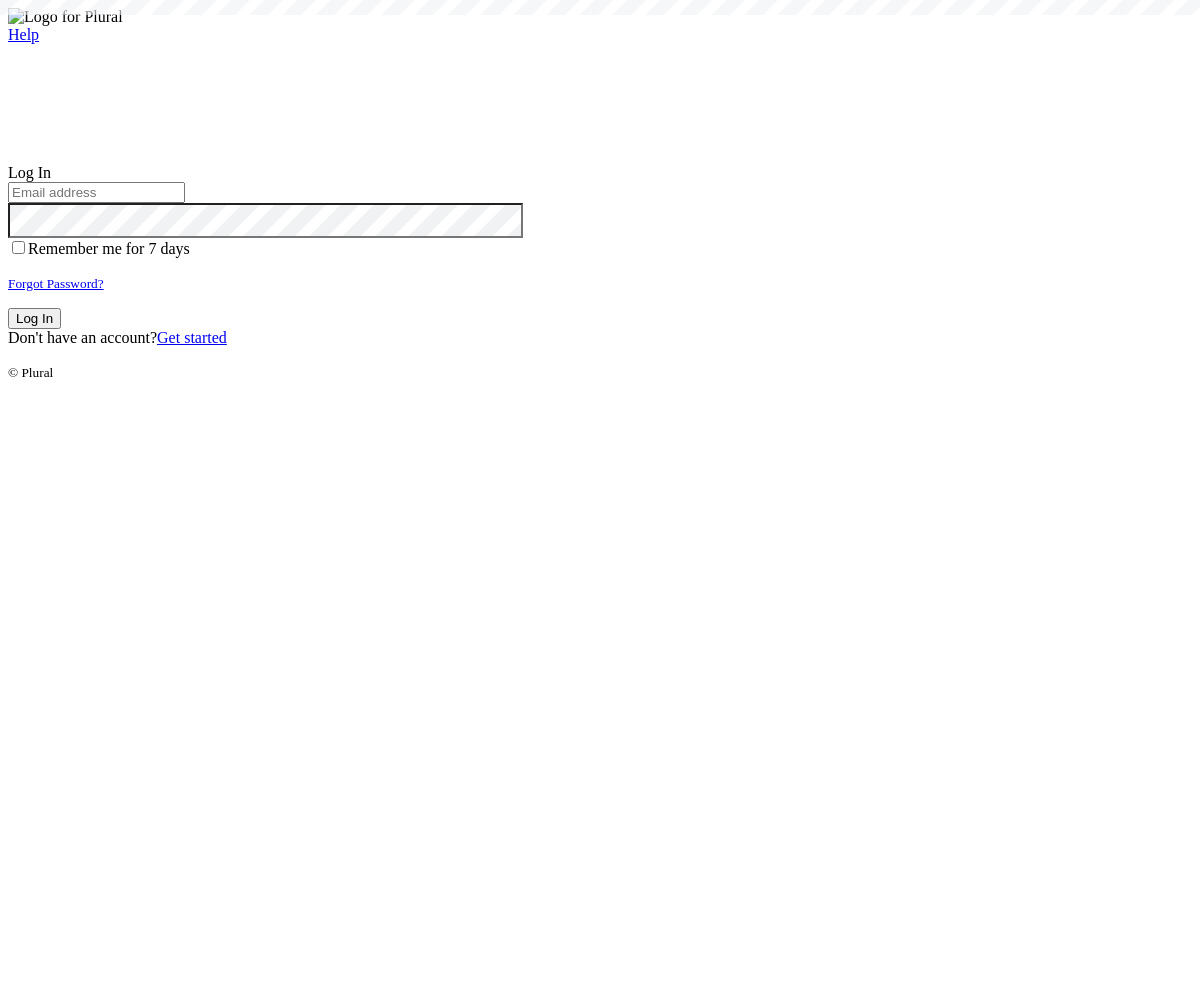 scroll, scrollTop: 0, scrollLeft: 0, axis: both 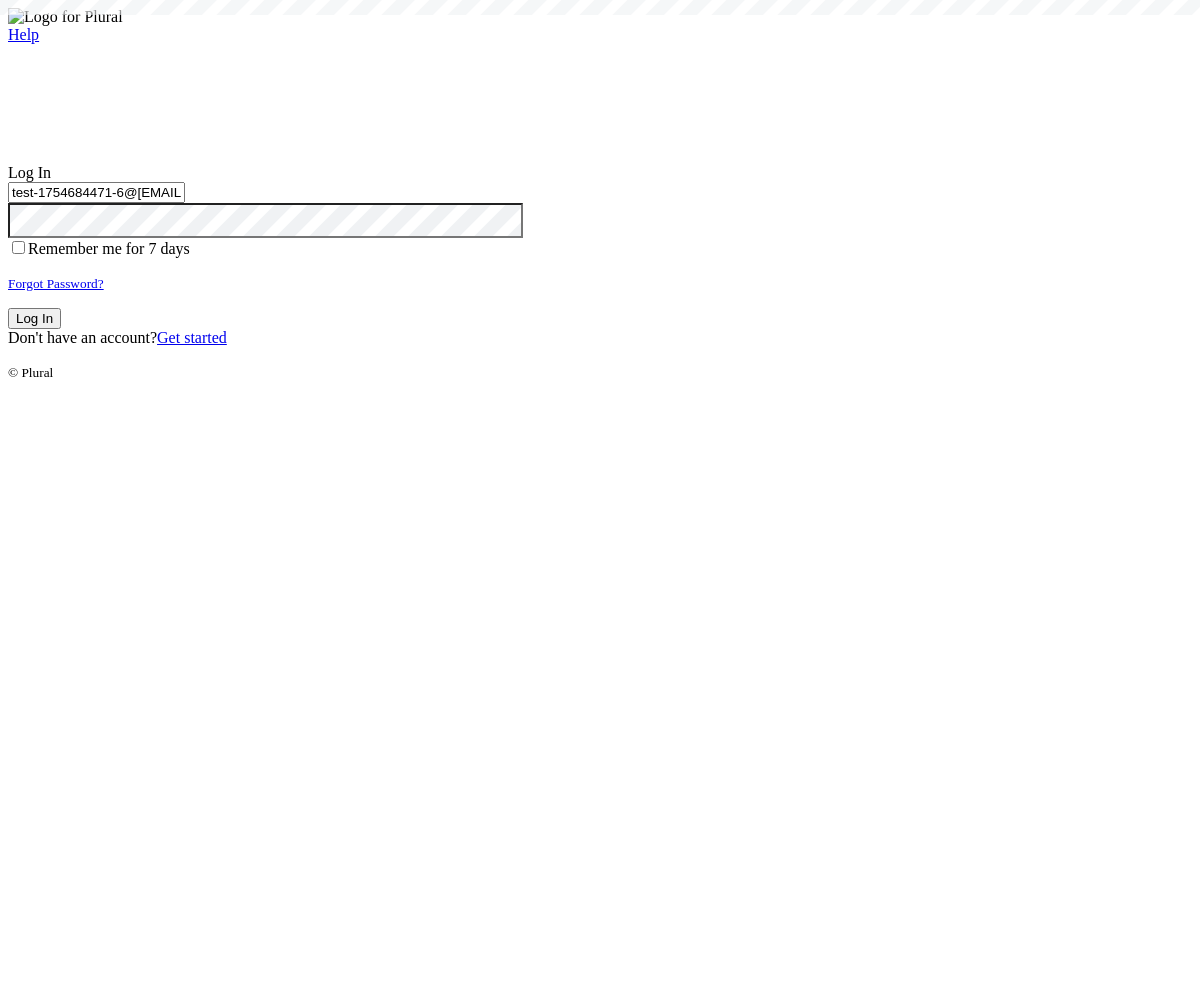 type on "test-1754684471-6@[EMAIL]" 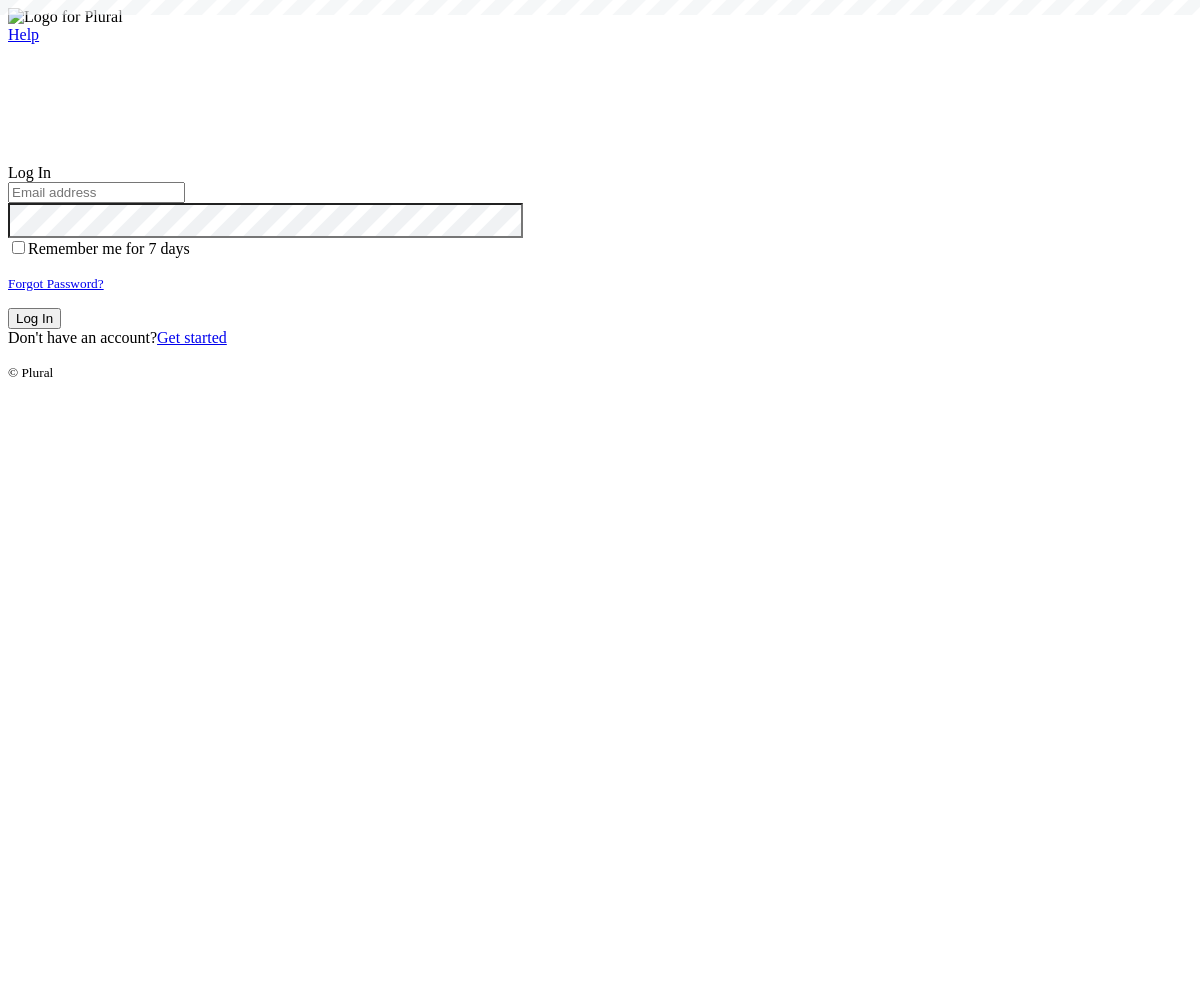 scroll, scrollTop: 0, scrollLeft: 0, axis: both 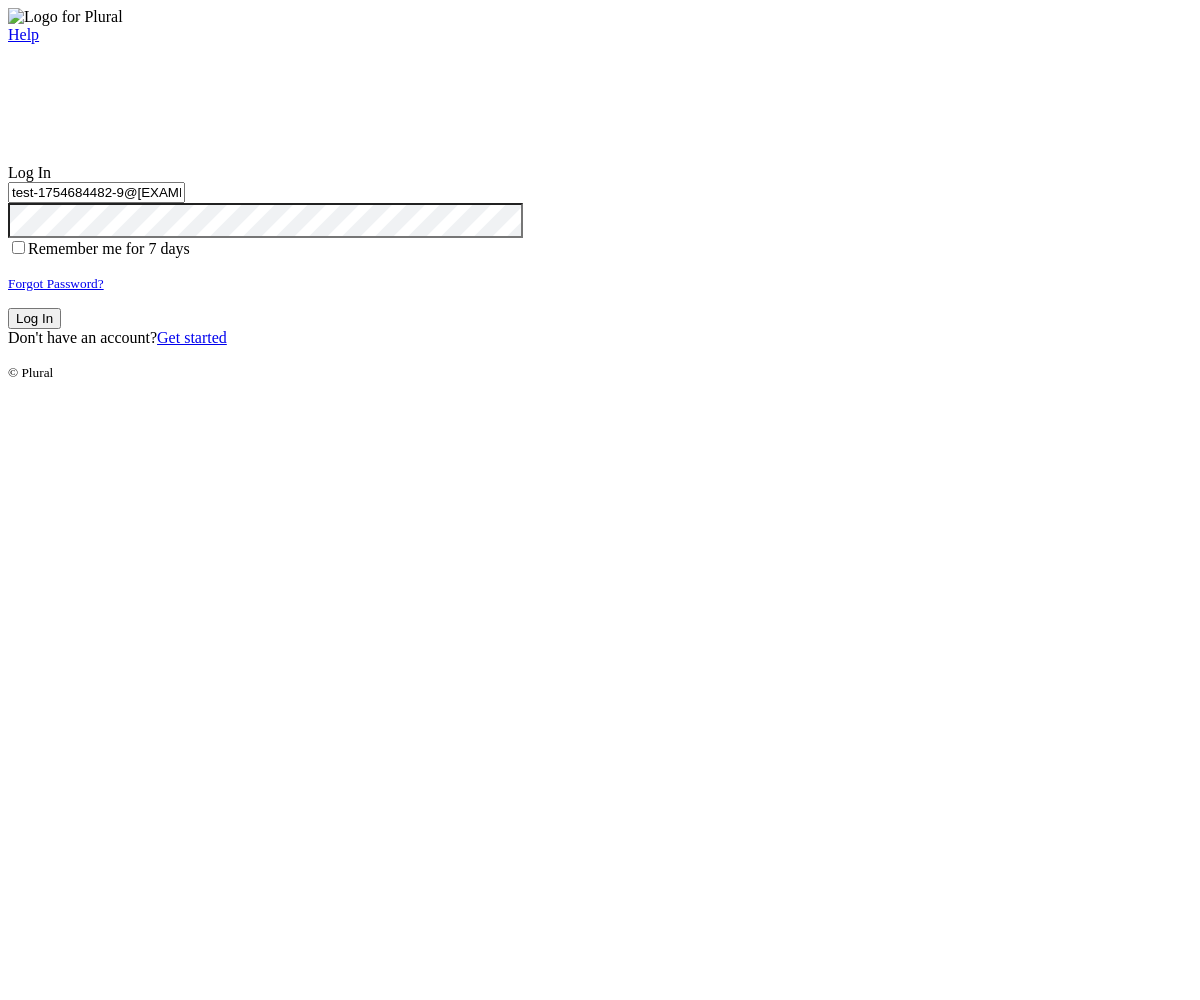 type on "test-1754684482-9@[EXAMPLE.COM]" 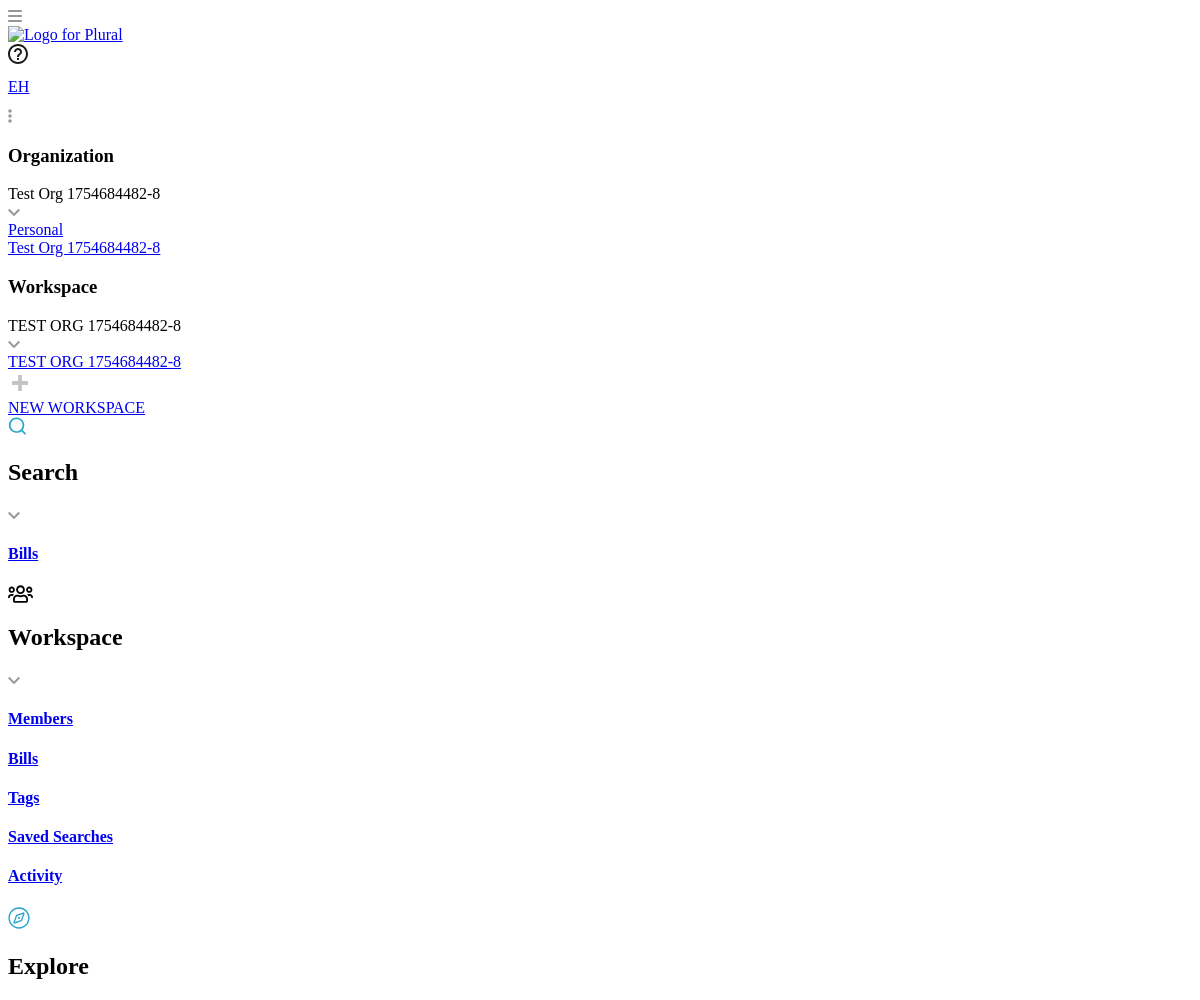 click on "California Financing Law: enforcement and penalties." at bounding box center (600, 2225) 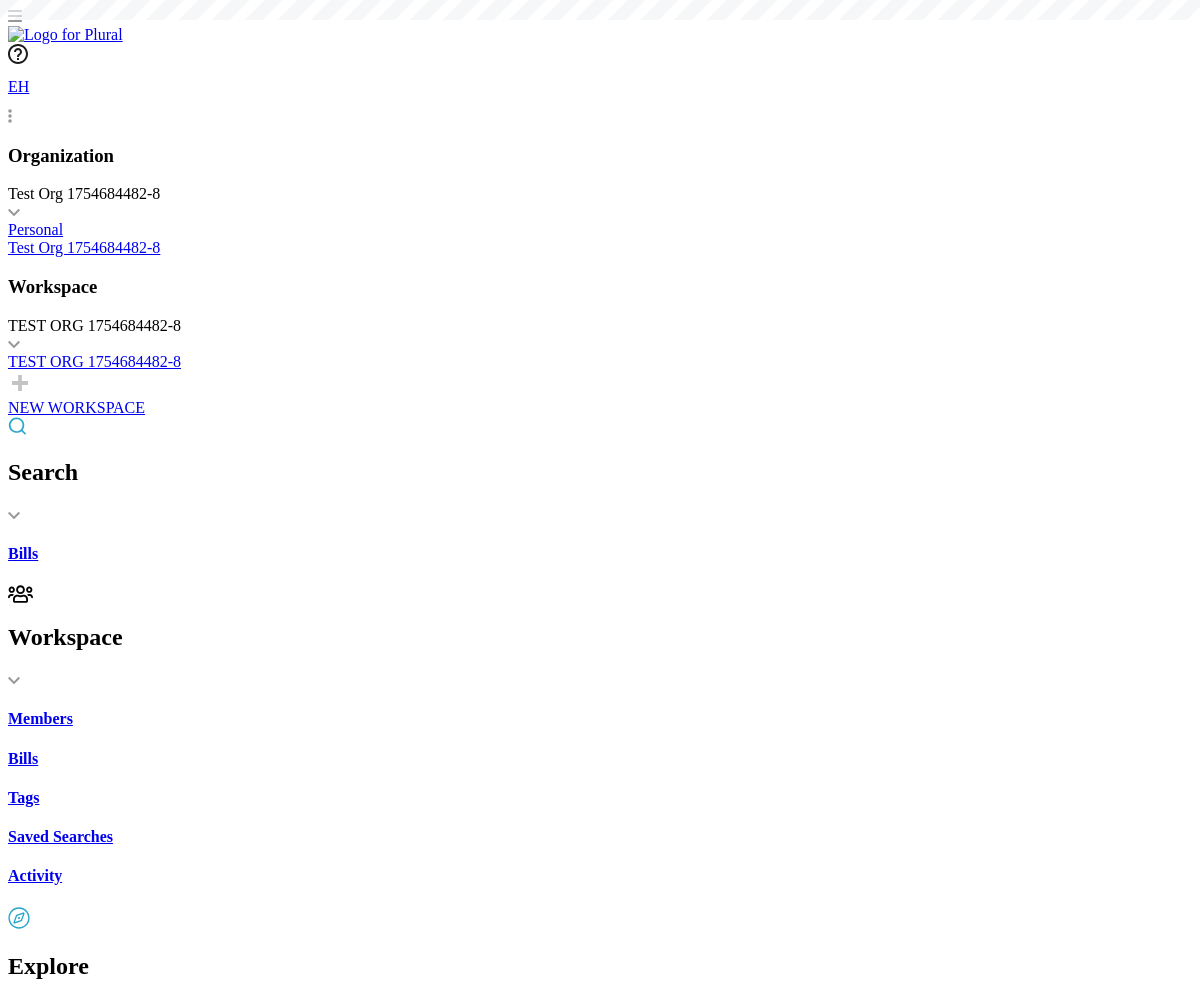click on "Share" at bounding box center (47, 1707) 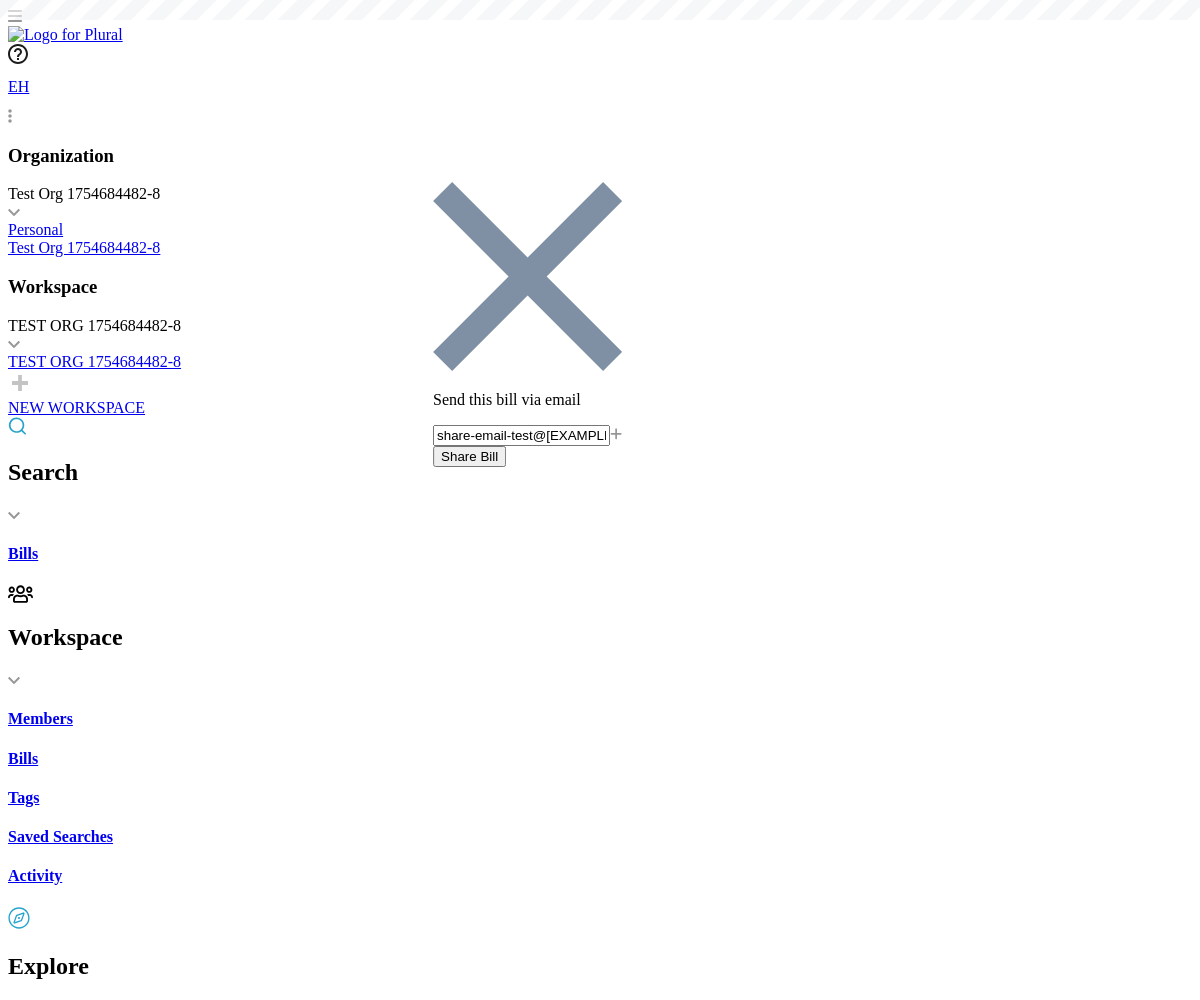 type on "share-email-test@[EXAMPLE.COM]" 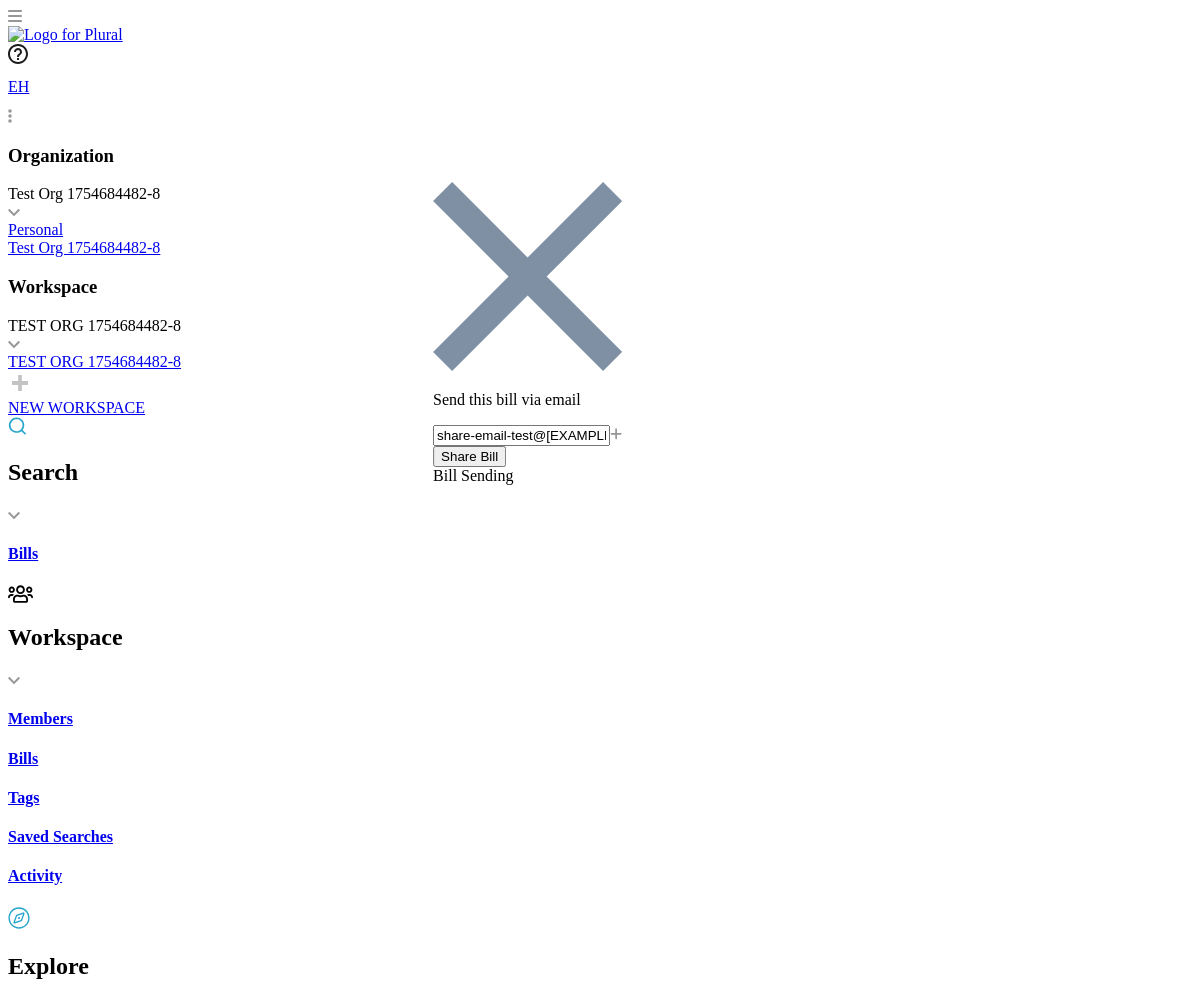 scroll, scrollTop: 0, scrollLeft: 0, axis: both 